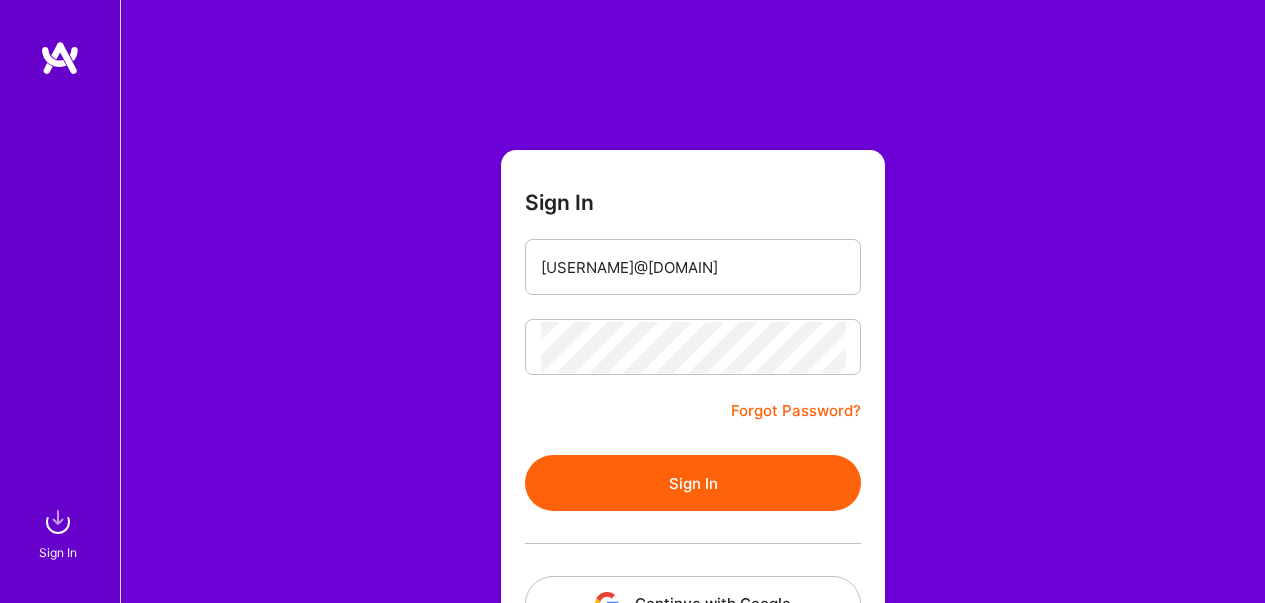scroll, scrollTop: 0, scrollLeft: 0, axis: both 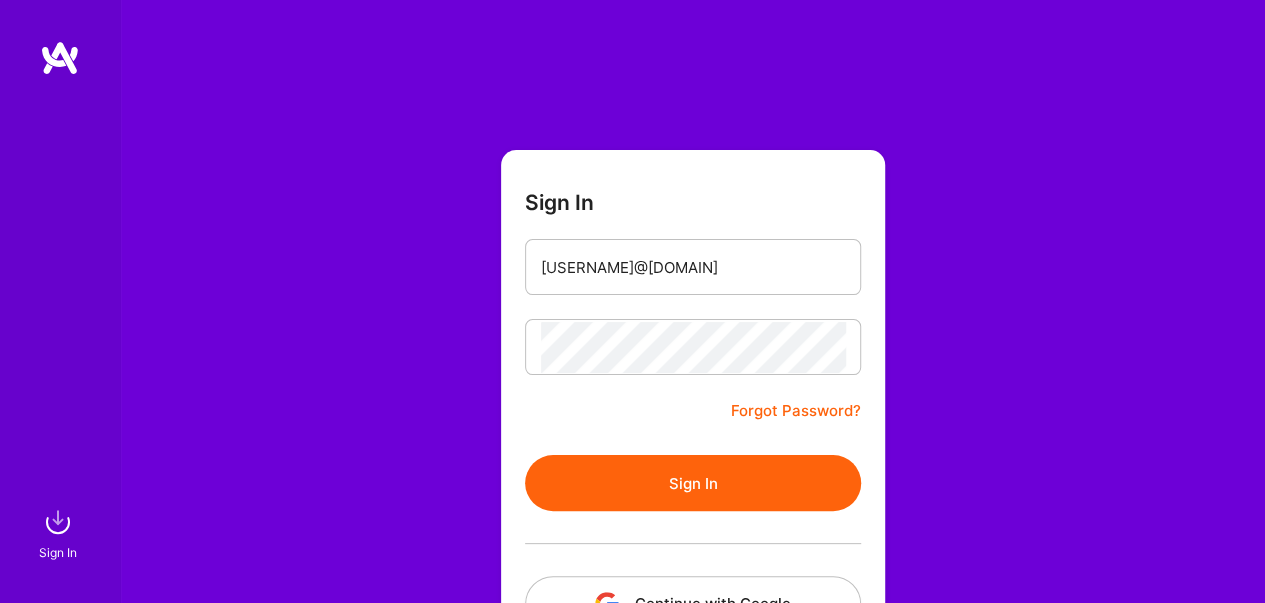 click on "Sign In" at bounding box center (693, 483) 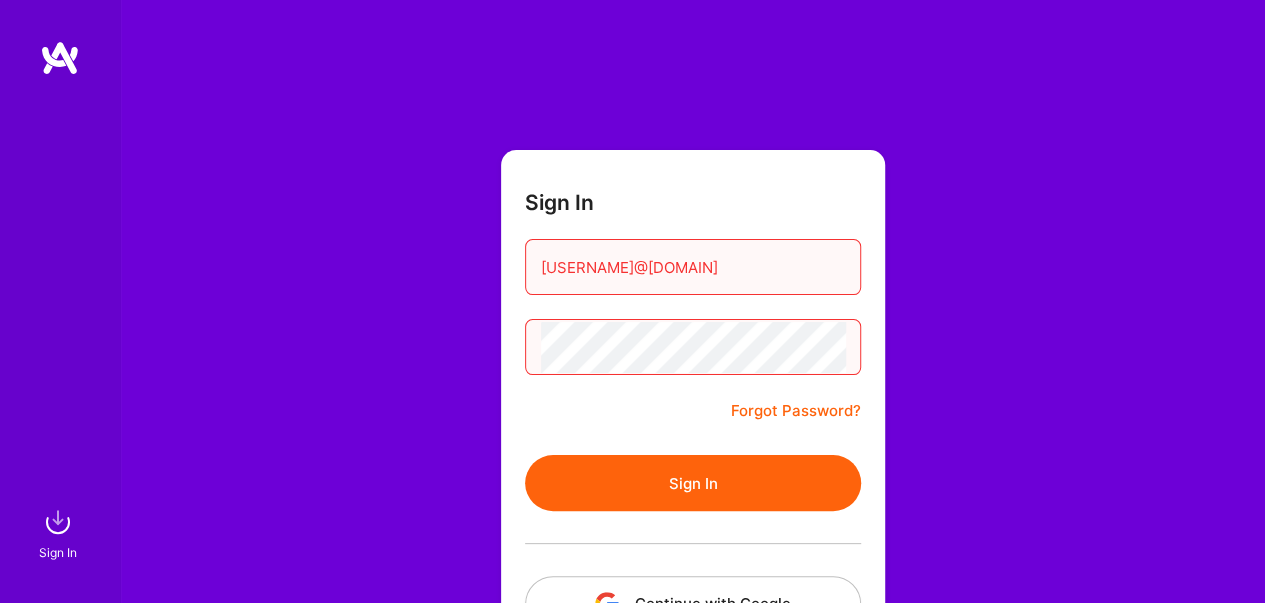 click on "Sign In" at bounding box center [693, 483] 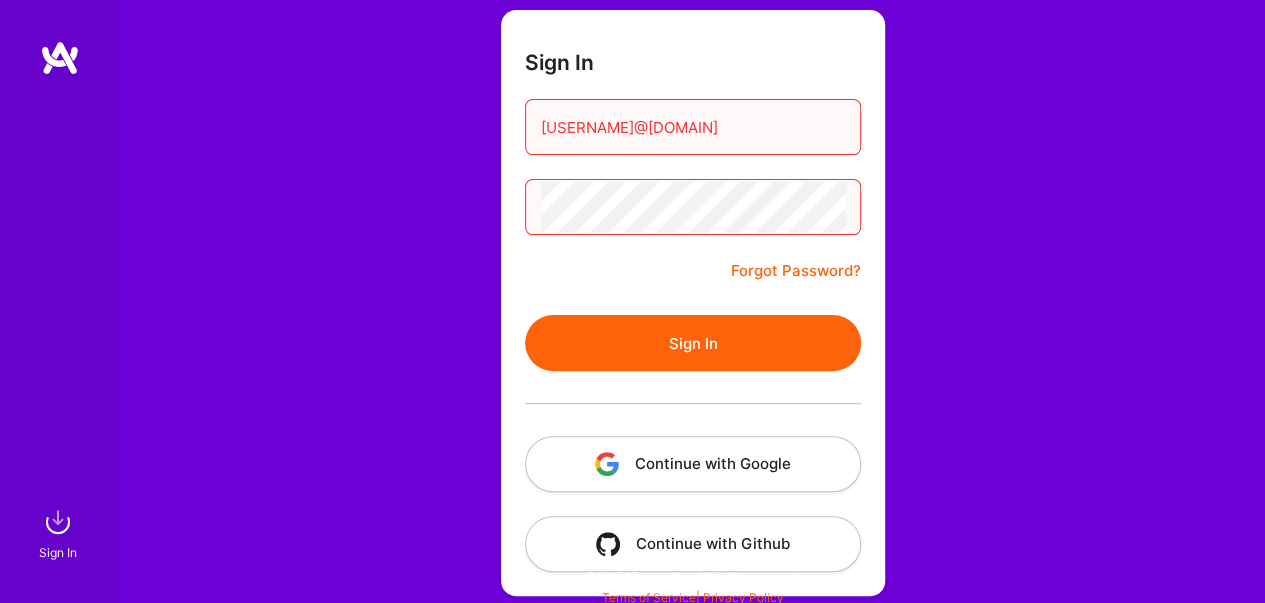 scroll, scrollTop: 145, scrollLeft: 0, axis: vertical 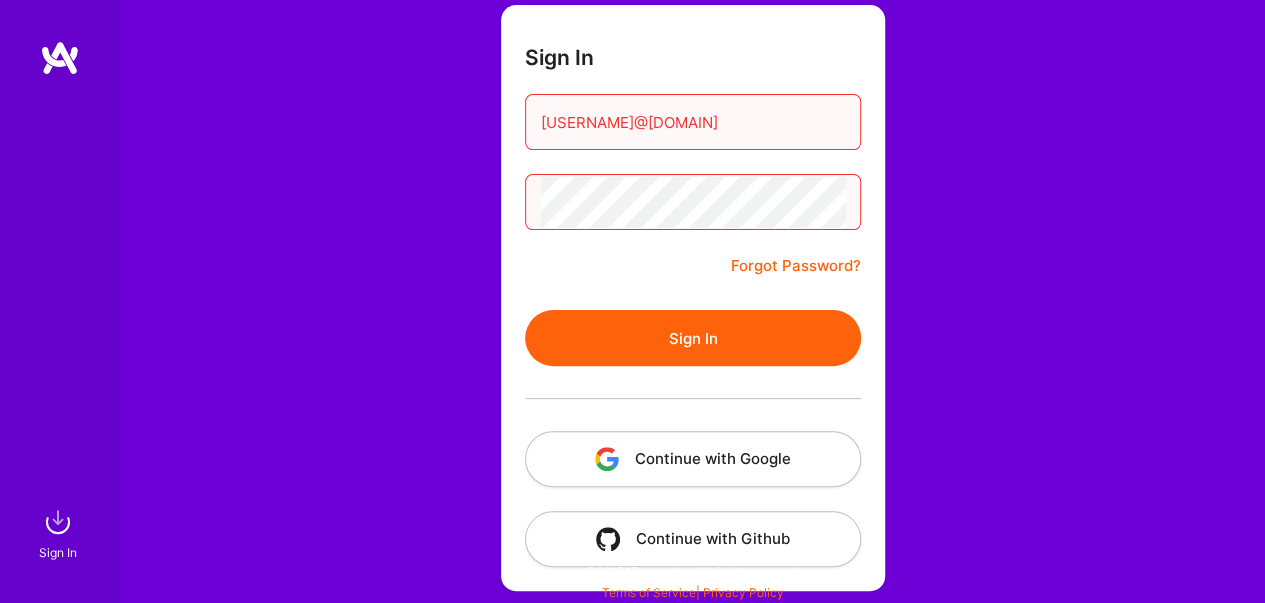 click on "Forgot Password?" at bounding box center [796, 266] 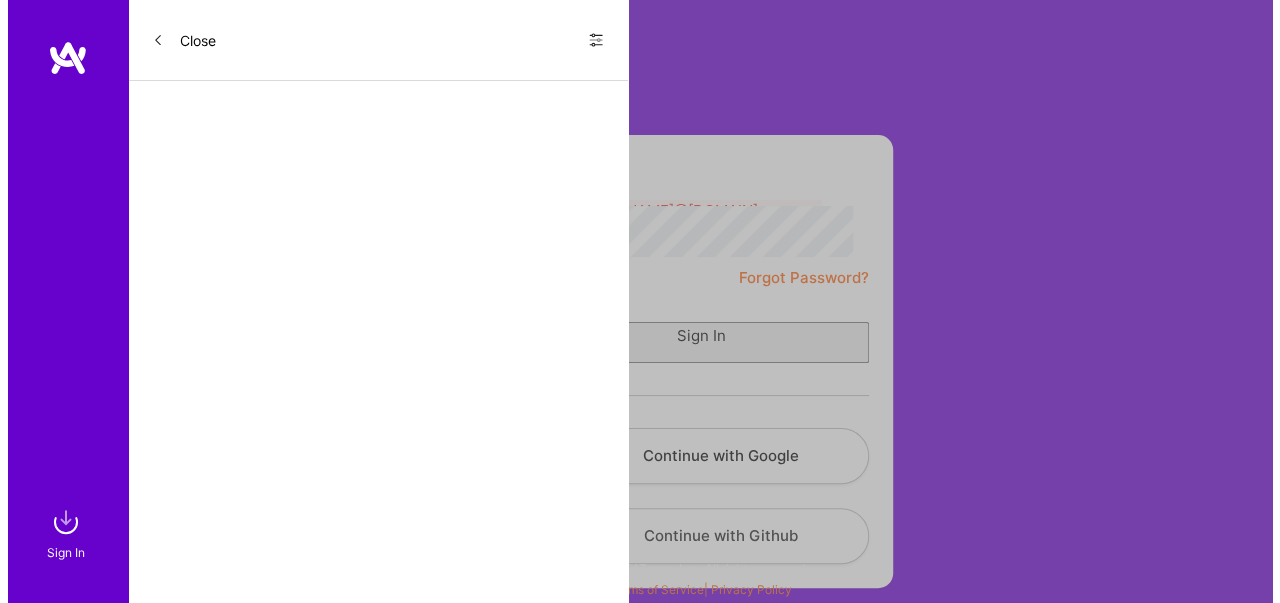 scroll, scrollTop: 0, scrollLeft: 0, axis: both 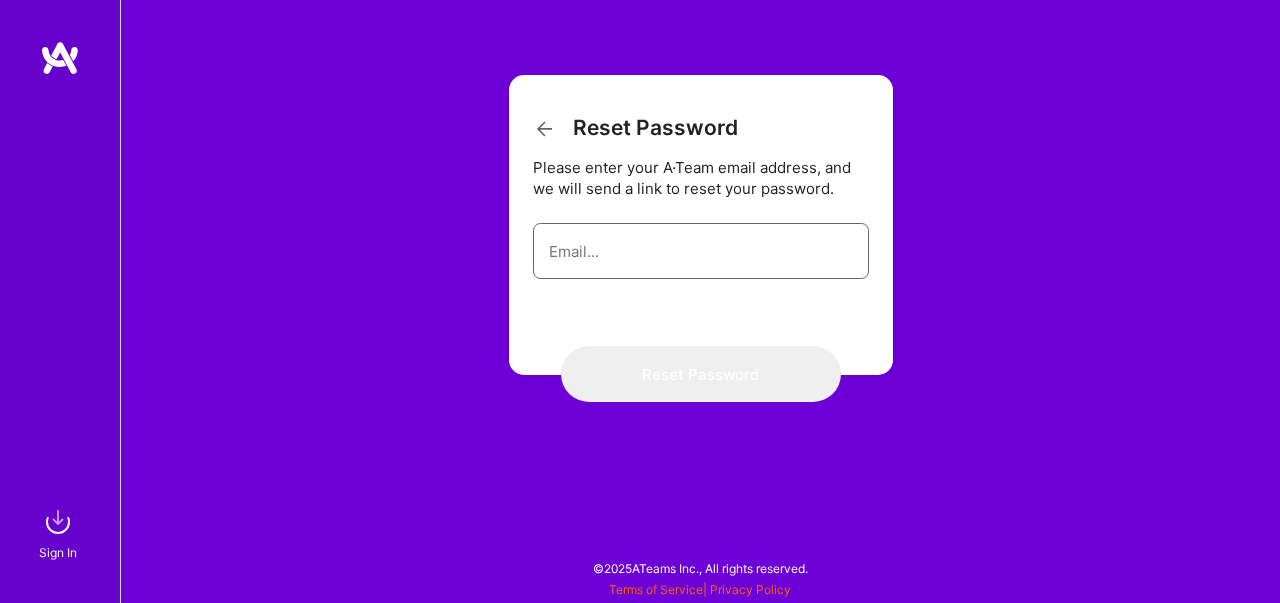click at bounding box center [701, 251] 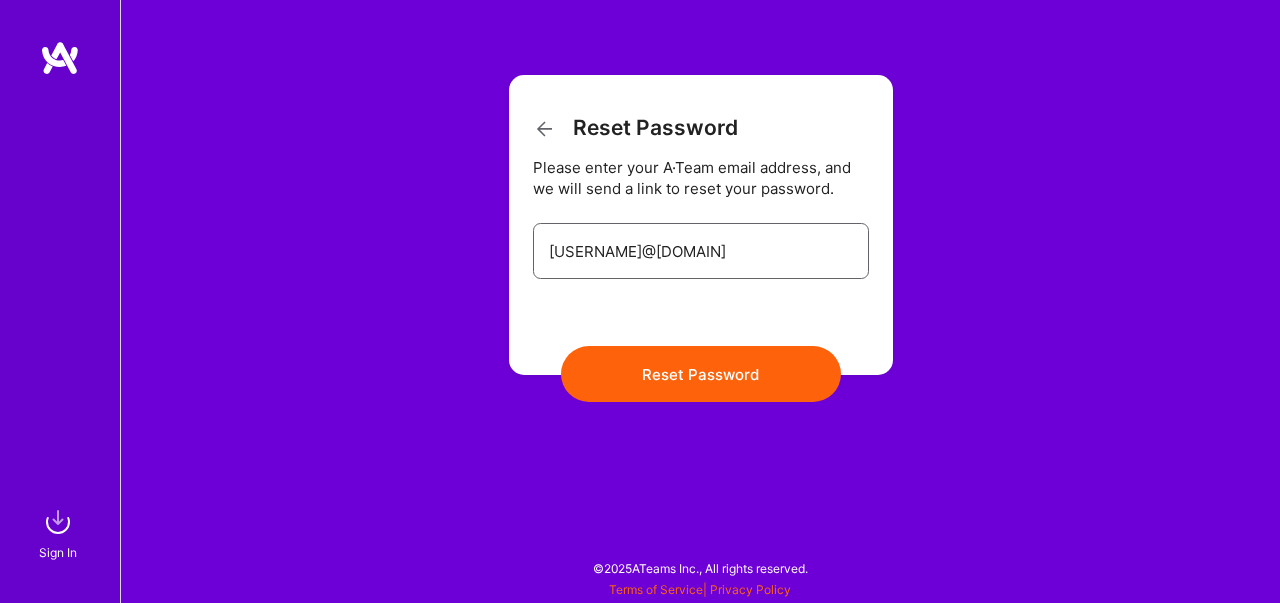 type on "[USERNAME]@[DOMAIN]" 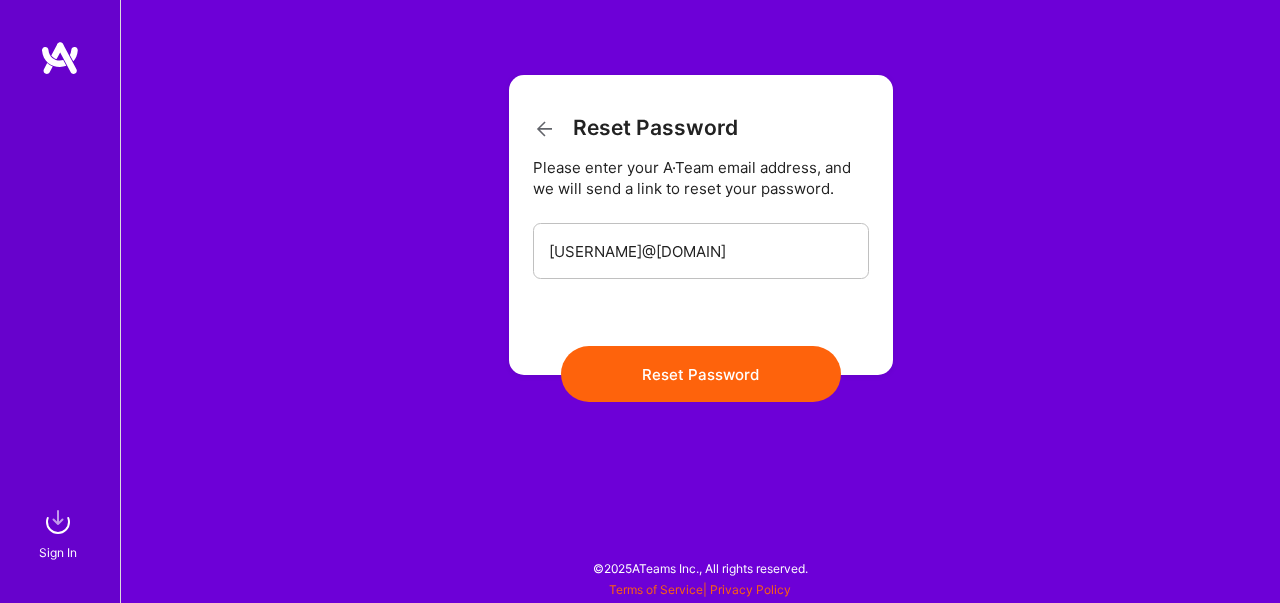 click on "Reset Password" at bounding box center (701, 374) 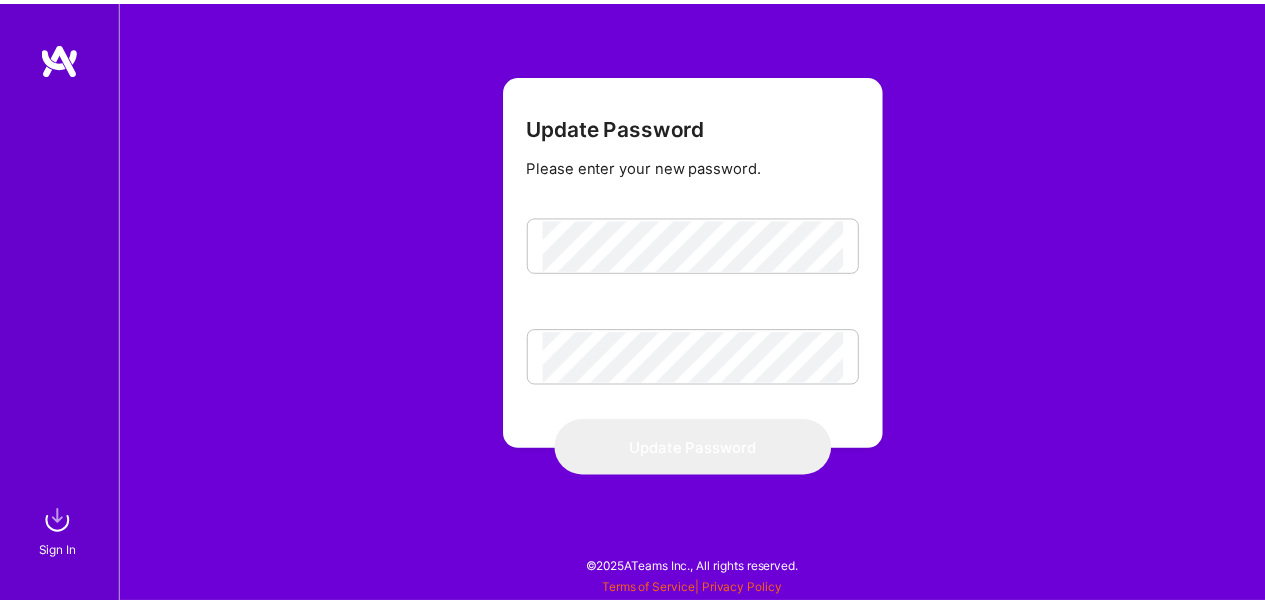scroll, scrollTop: 0, scrollLeft: 0, axis: both 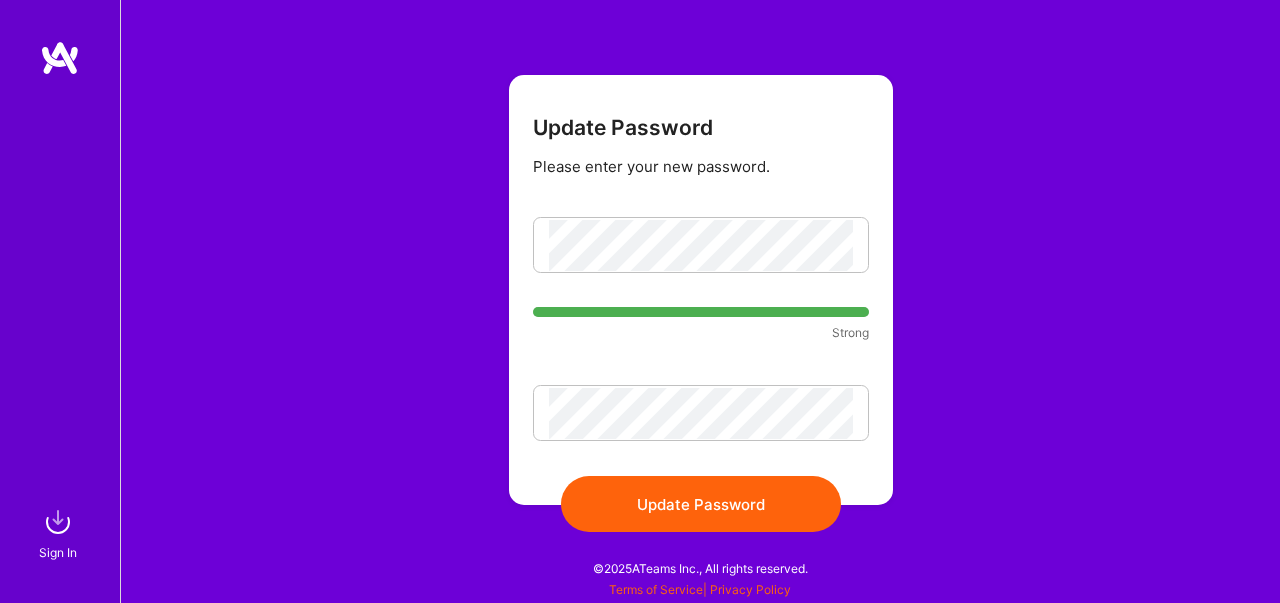 click on "Update Password" at bounding box center [701, 504] 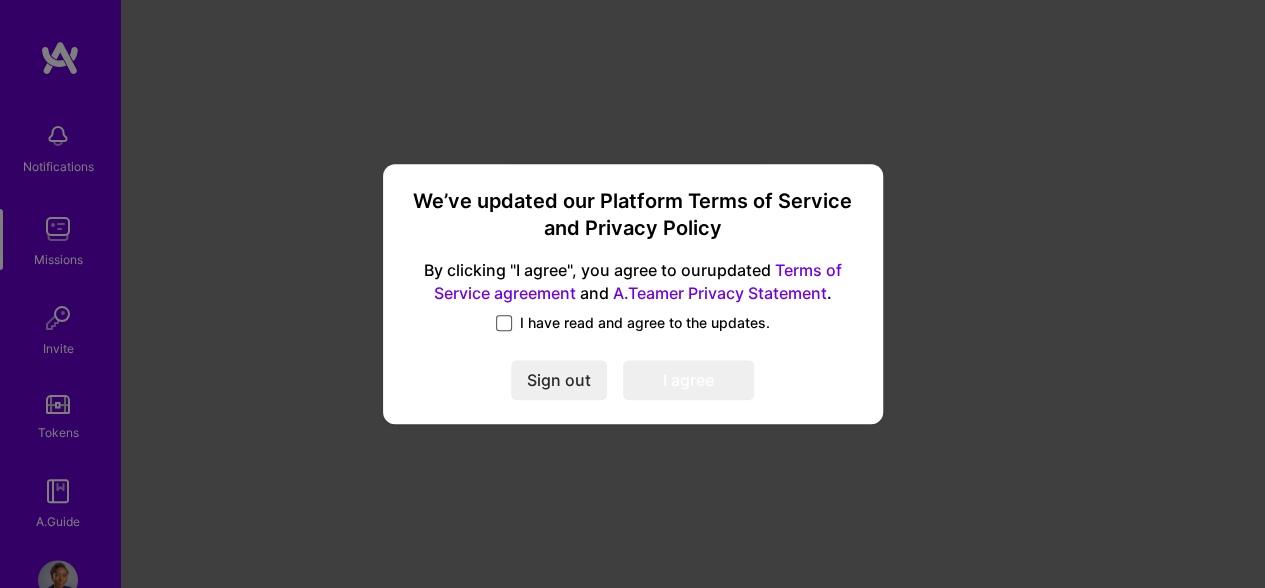 click at bounding box center [504, 323] 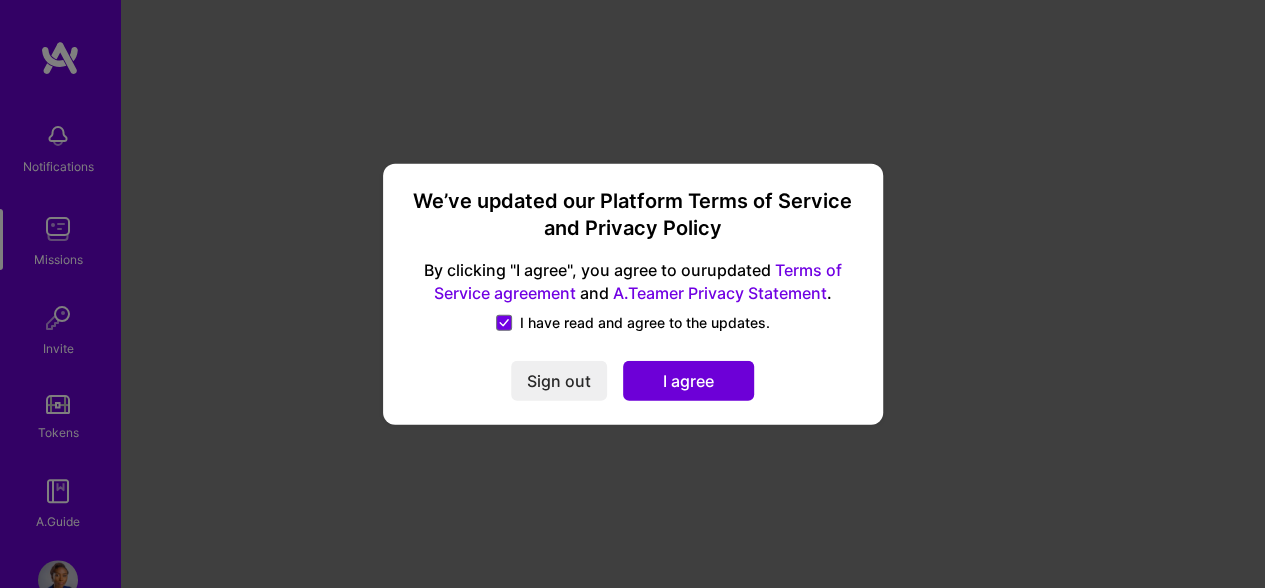 click on "I agree" at bounding box center [688, 380] 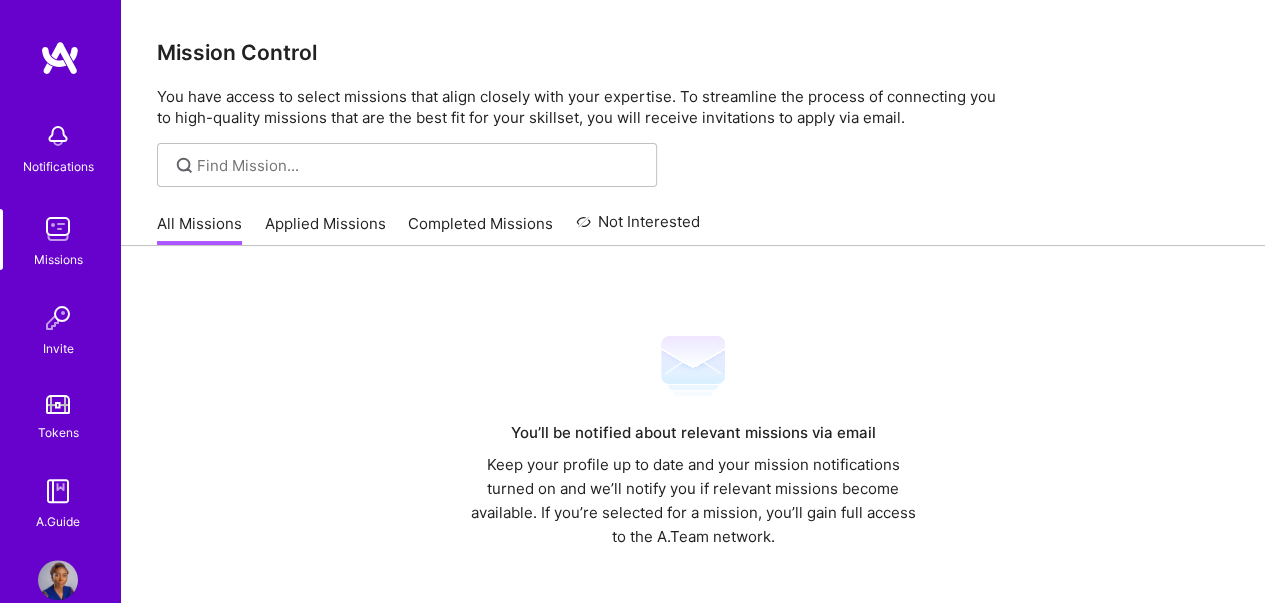 click at bounding box center [58, 580] 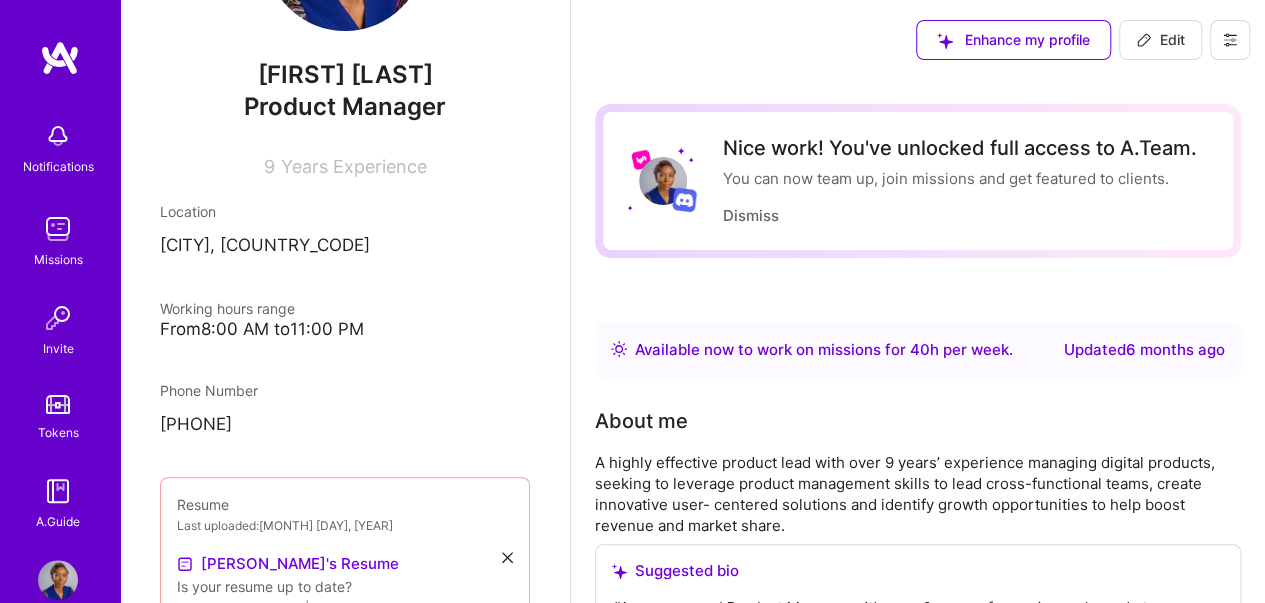 scroll, scrollTop: 171, scrollLeft: 0, axis: vertical 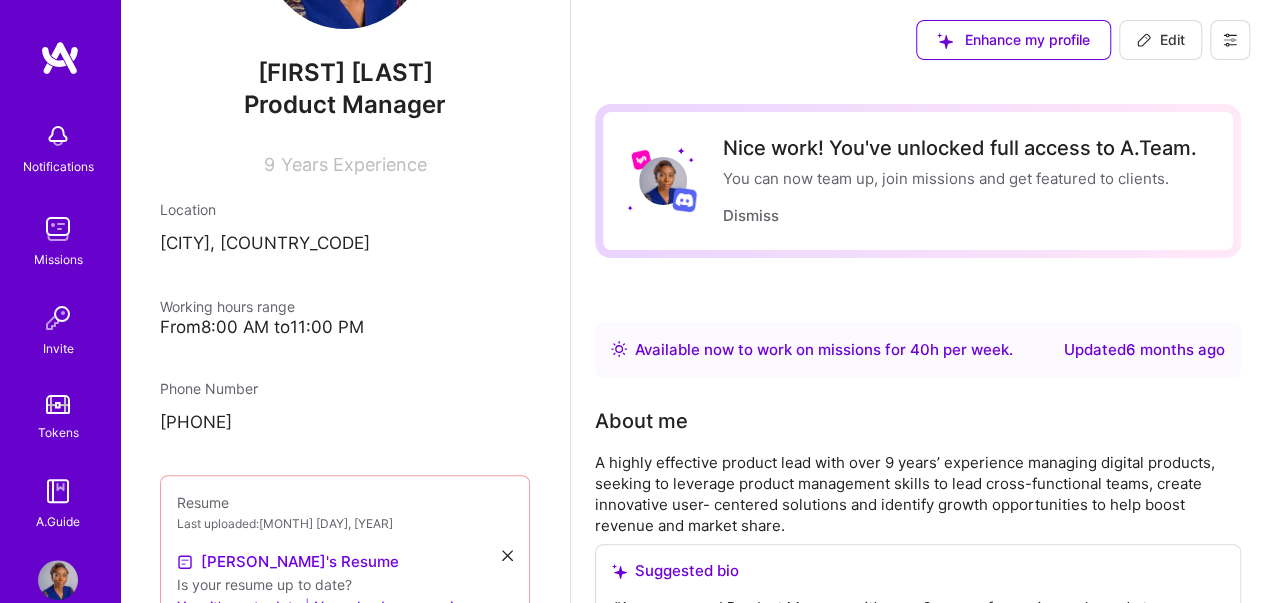 click on "Available now to work on missions   for   40 h per week ." at bounding box center [824, 350] 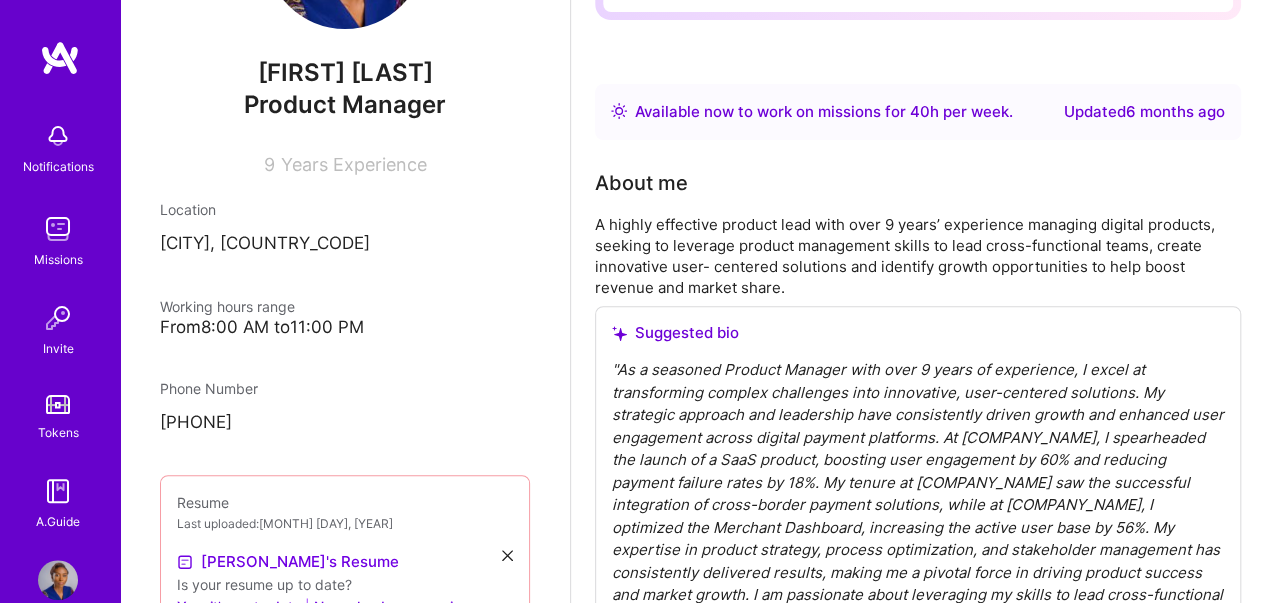 scroll, scrollTop: 240, scrollLeft: 0, axis: vertical 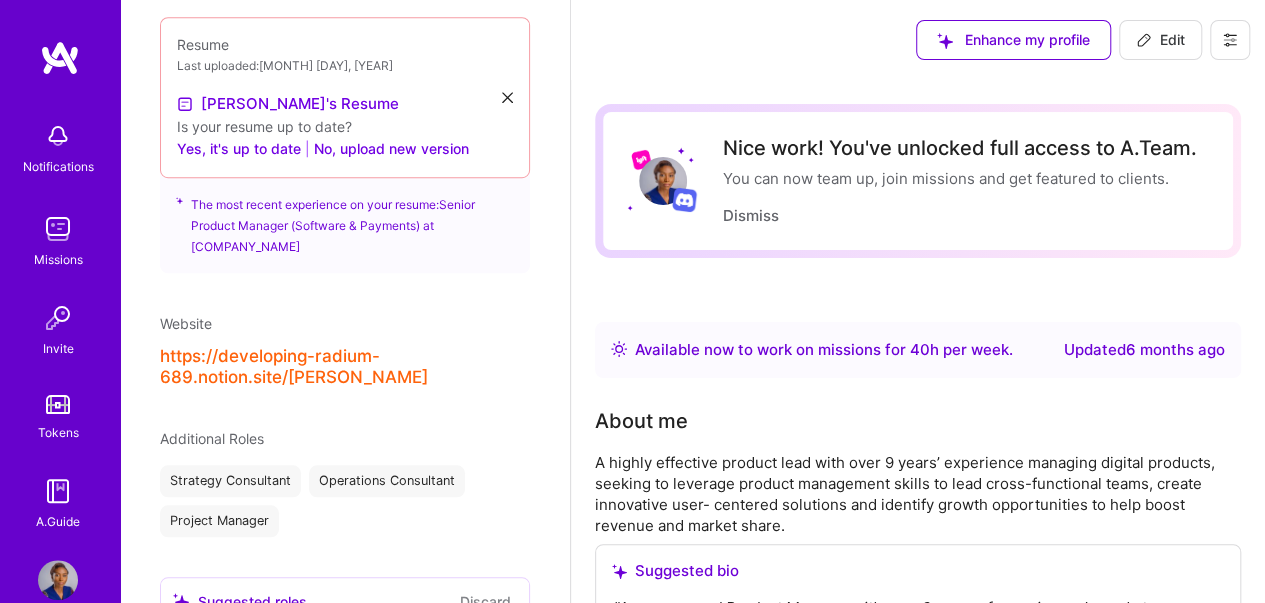 click on "Edit" at bounding box center [1160, 40] 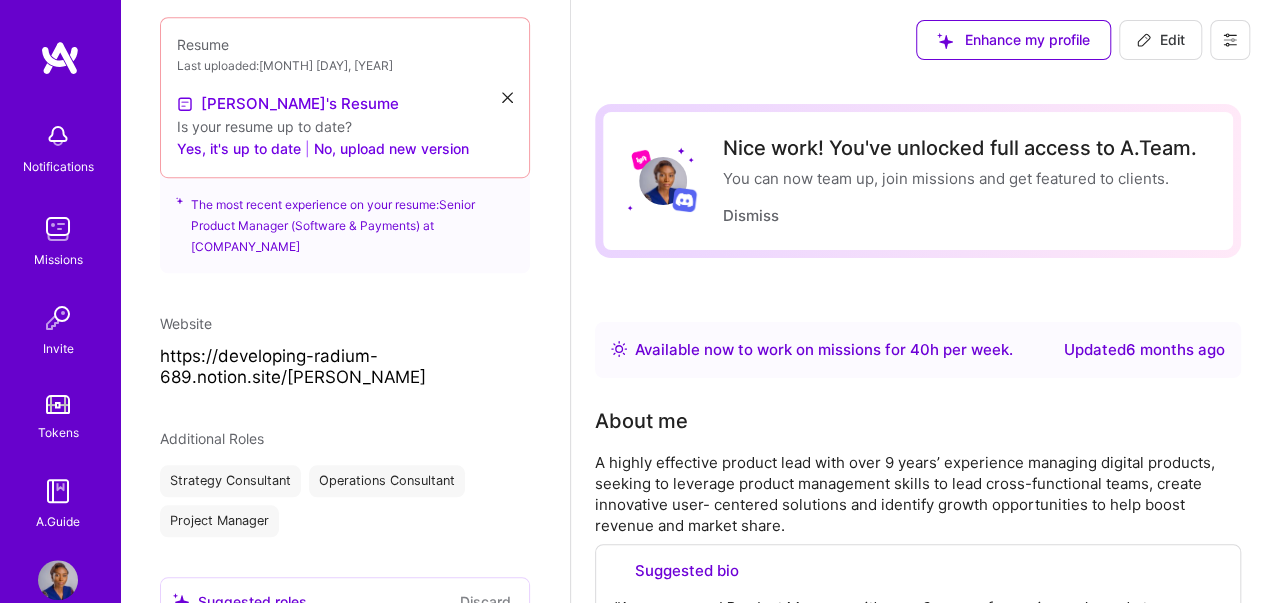 select on "[COUNTRY_CODE]" 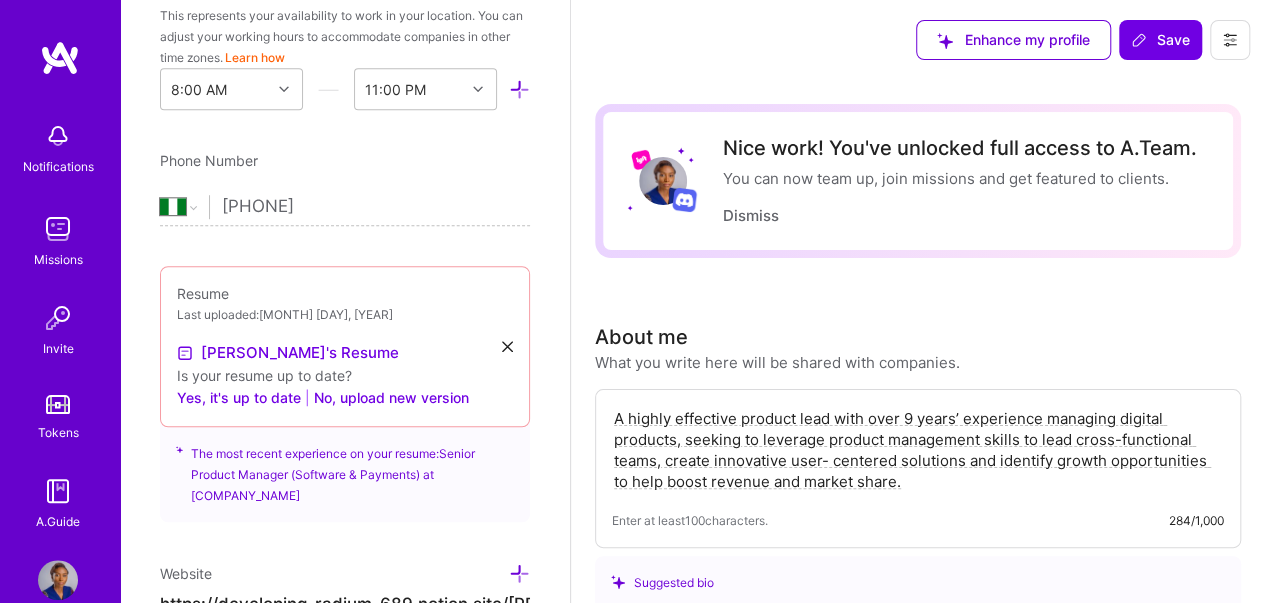 scroll, scrollTop: 876, scrollLeft: 0, axis: vertical 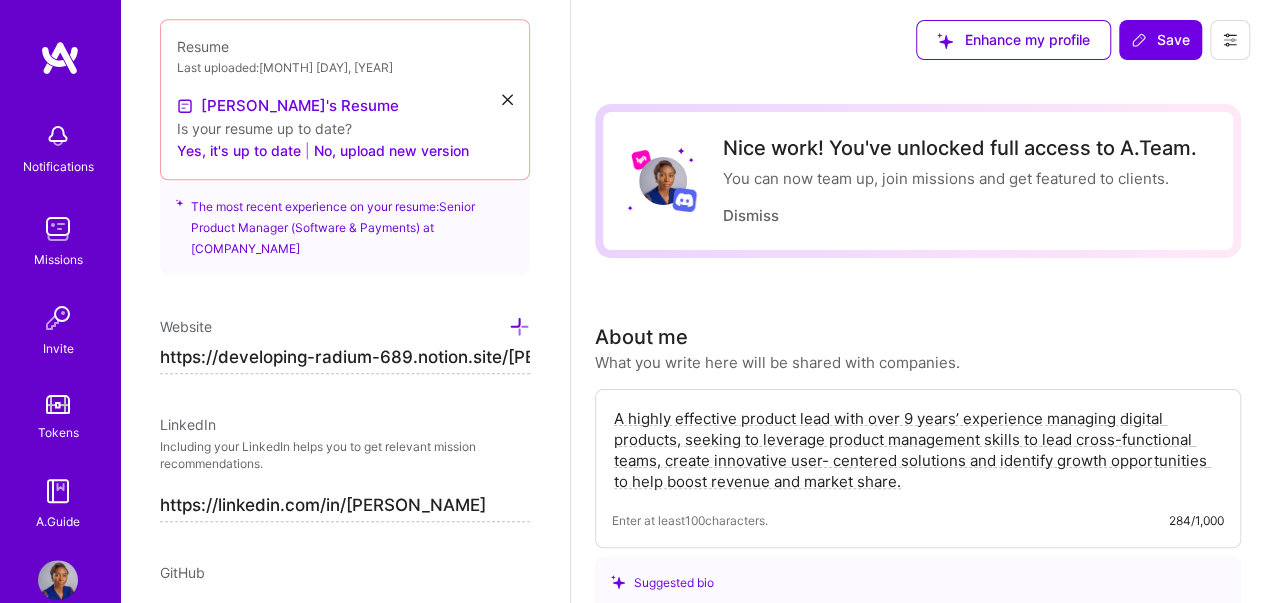 click on "A highly effective product lead with over 9 years’ experience managing digital products, seeking to leverage product management skills to lead cross-functional teams, create innovative user- centered solutions and identify growth opportunities to help boost revenue and market share." at bounding box center (918, 450) 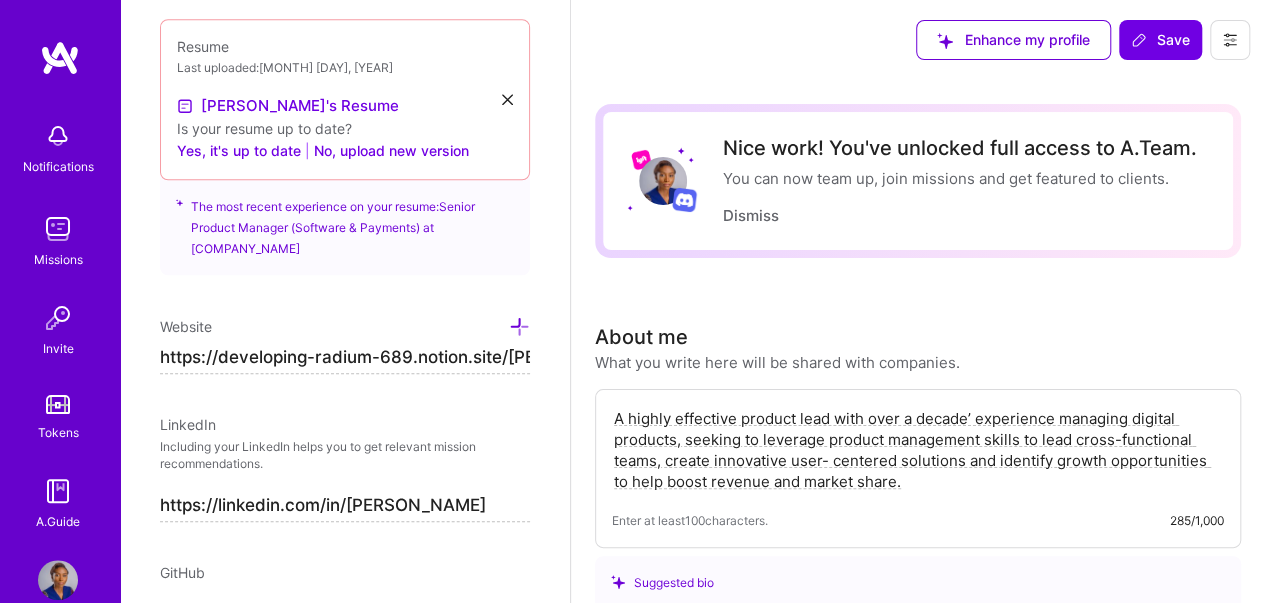click on "A highly effective product lead with over a decade’ experience managing digital products, seeking to leverage product management skills to lead cross-functional teams, create innovative user- centered solutions and identify growth opportunities to help boost revenue and market share." at bounding box center [918, 450] 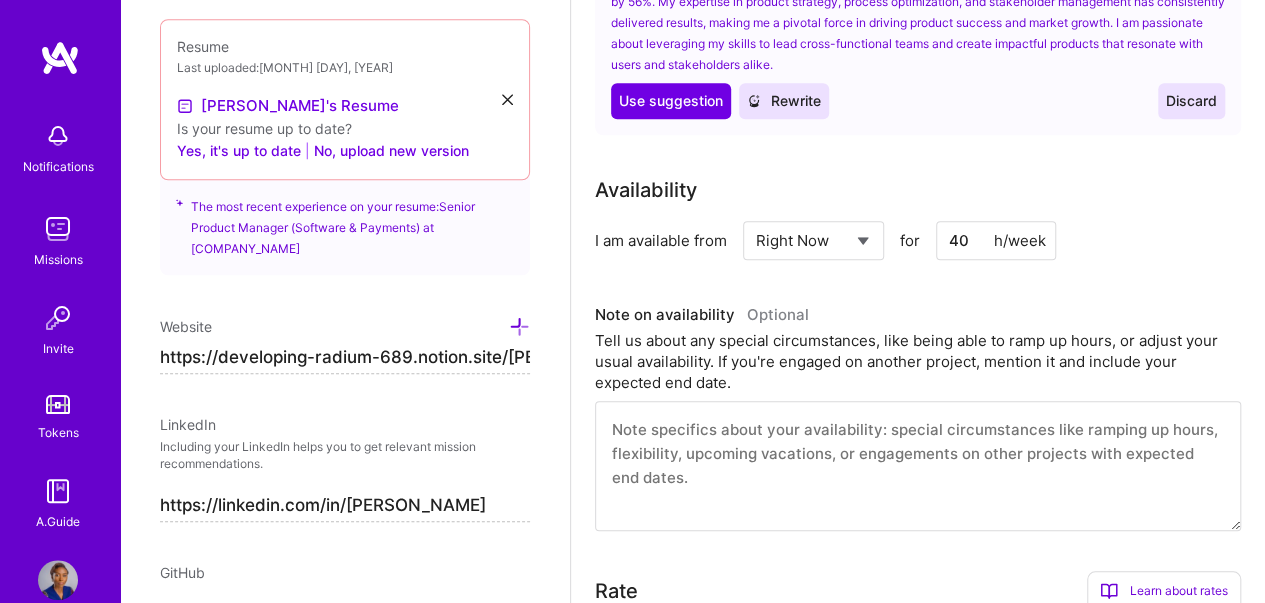 scroll, scrollTop: 742, scrollLeft: 0, axis: vertical 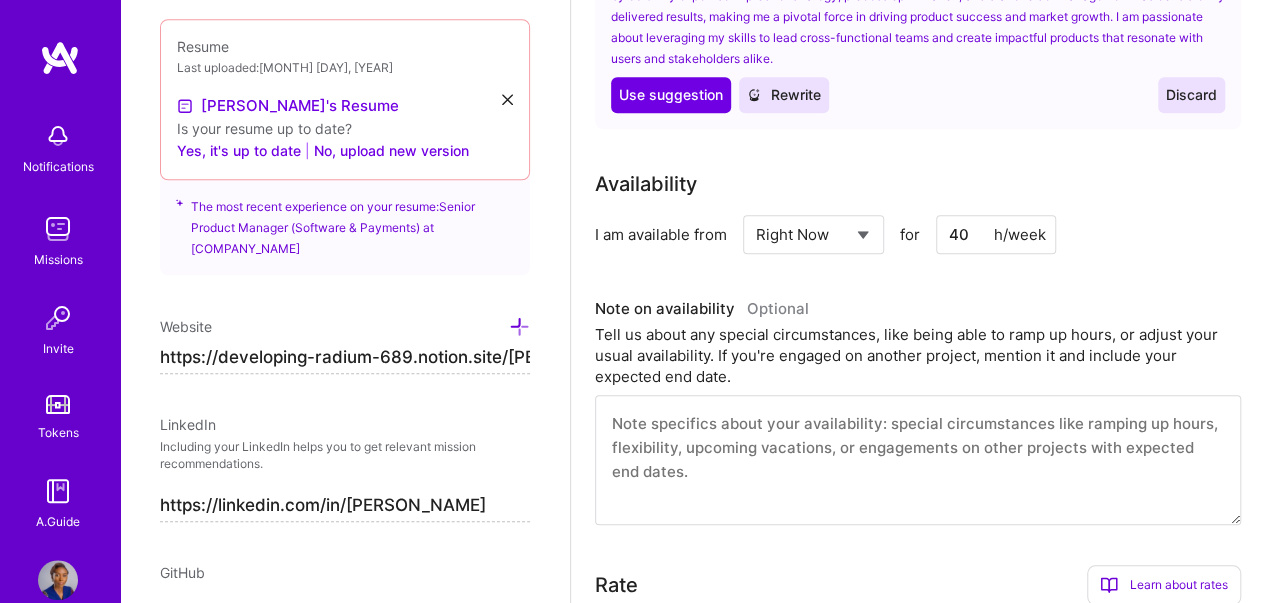 type on "A highly effective product lead with over a decade of experience managing digital products, seeking to leverage product management skills to lead cross-functional teams, create innovative user- centered solutions and identify growth opportunities to help boost revenue and market share." 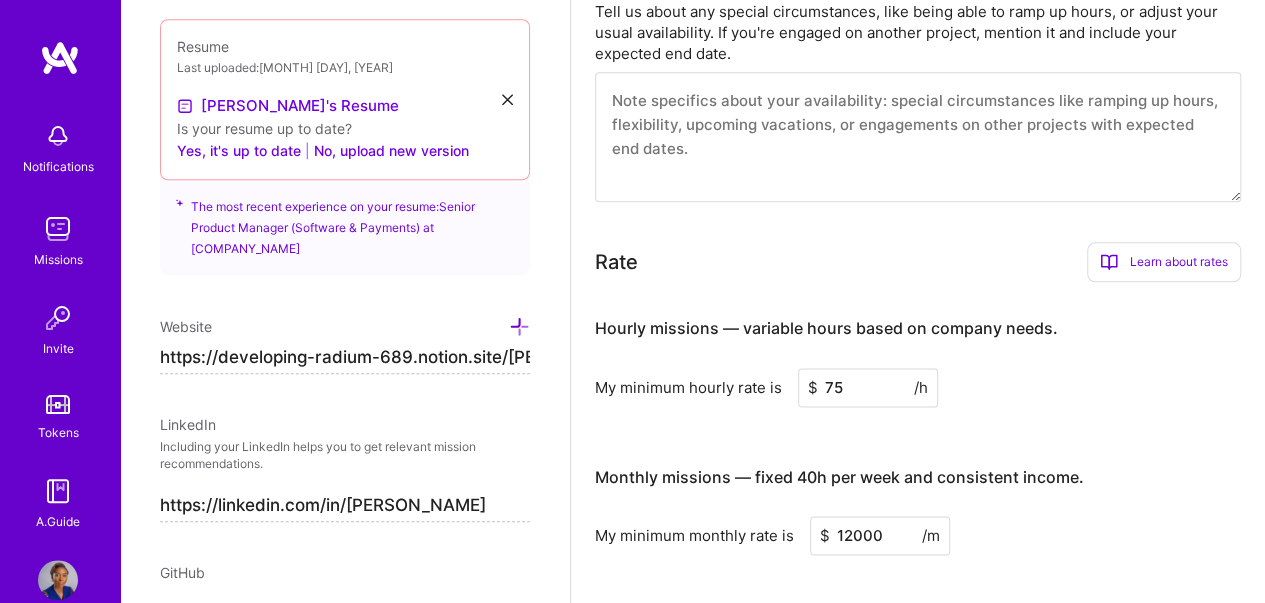 scroll, scrollTop: 1074, scrollLeft: 0, axis: vertical 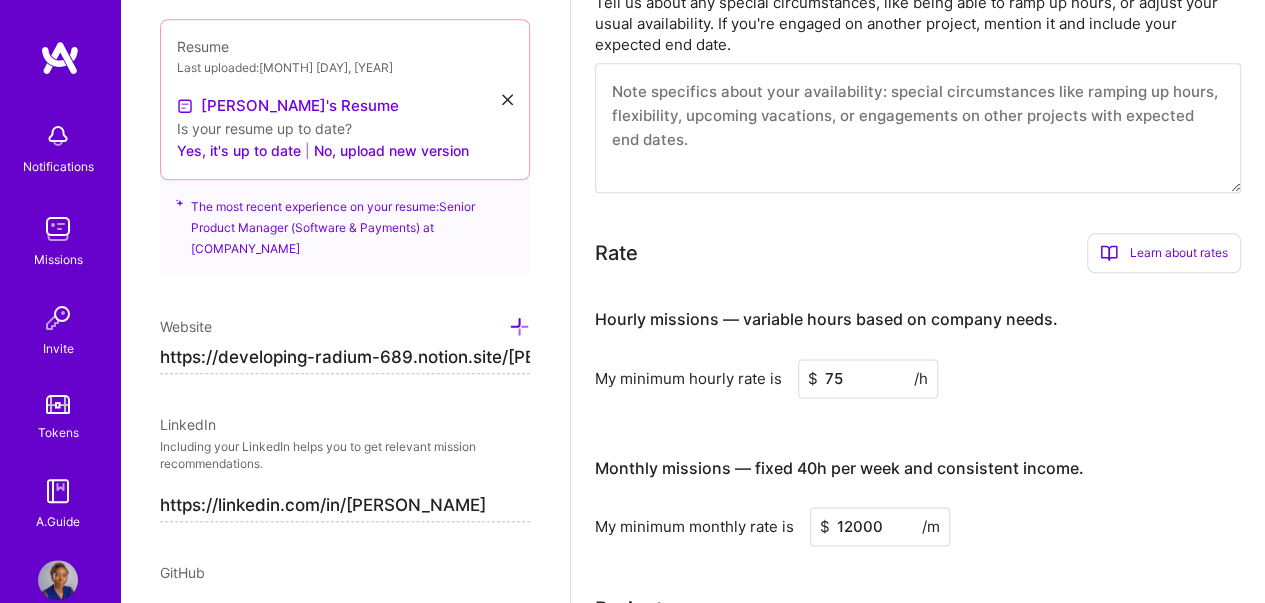 type on "20" 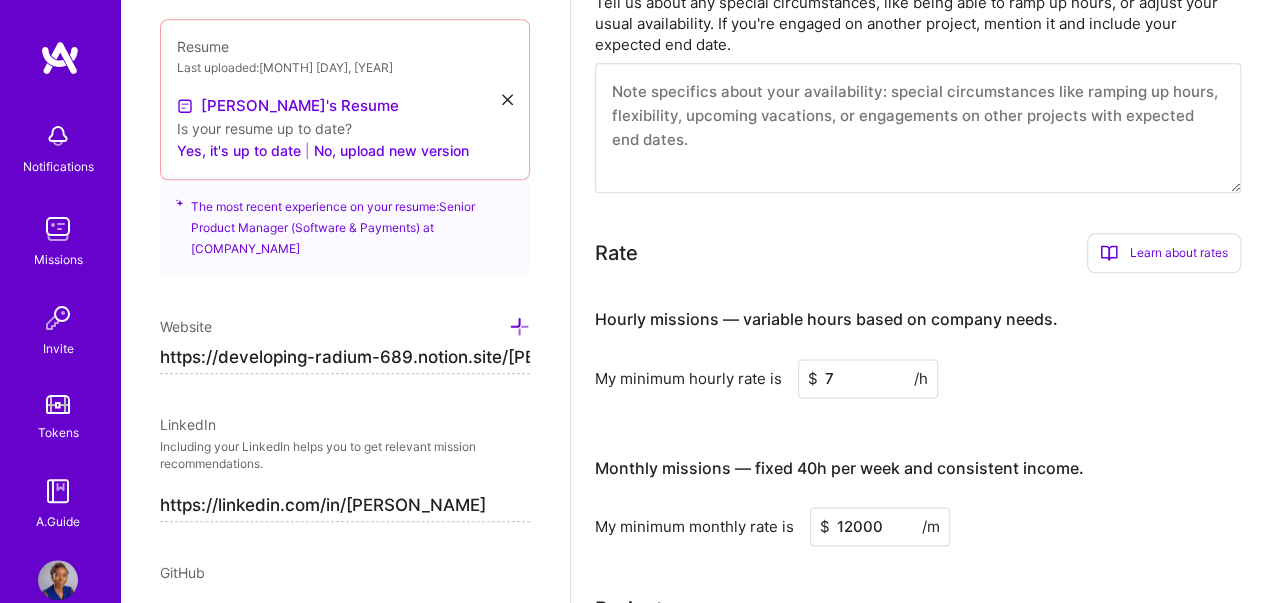 type on "7" 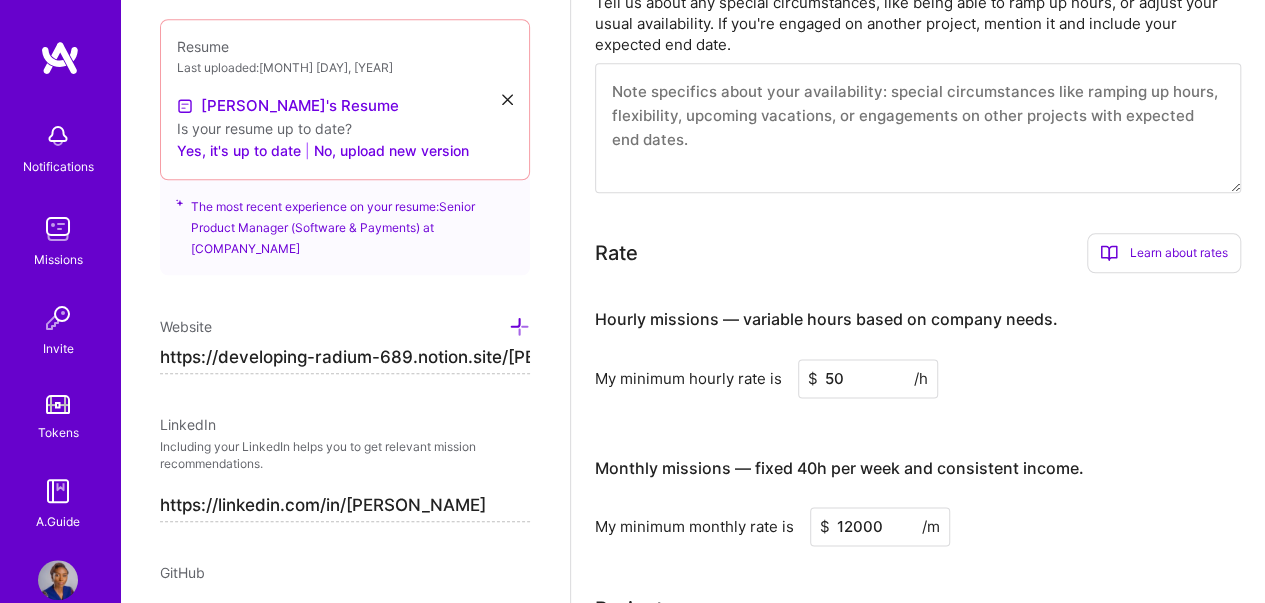 type on "50" 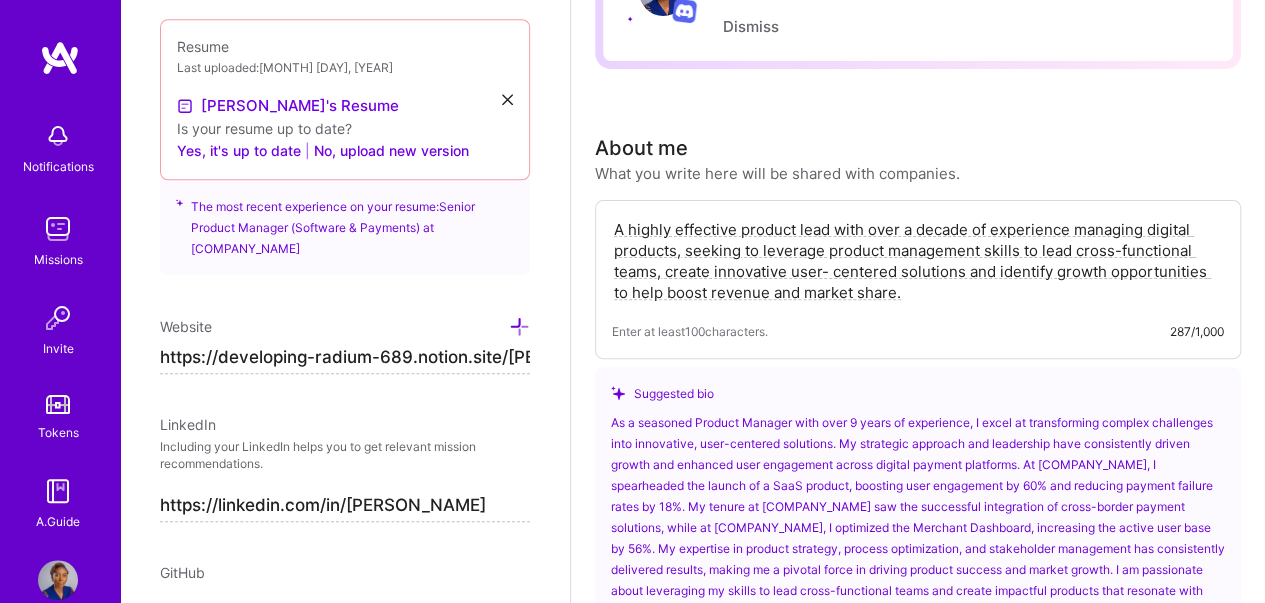 scroll, scrollTop: 0, scrollLeft: 0, axis: both 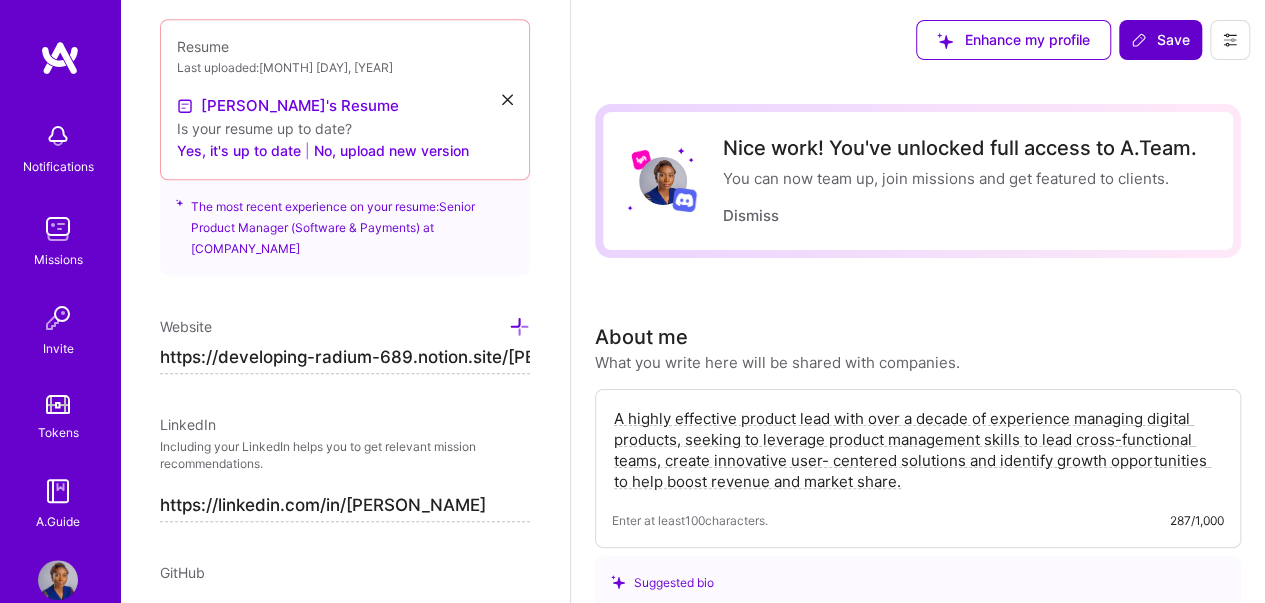 type on "10000" 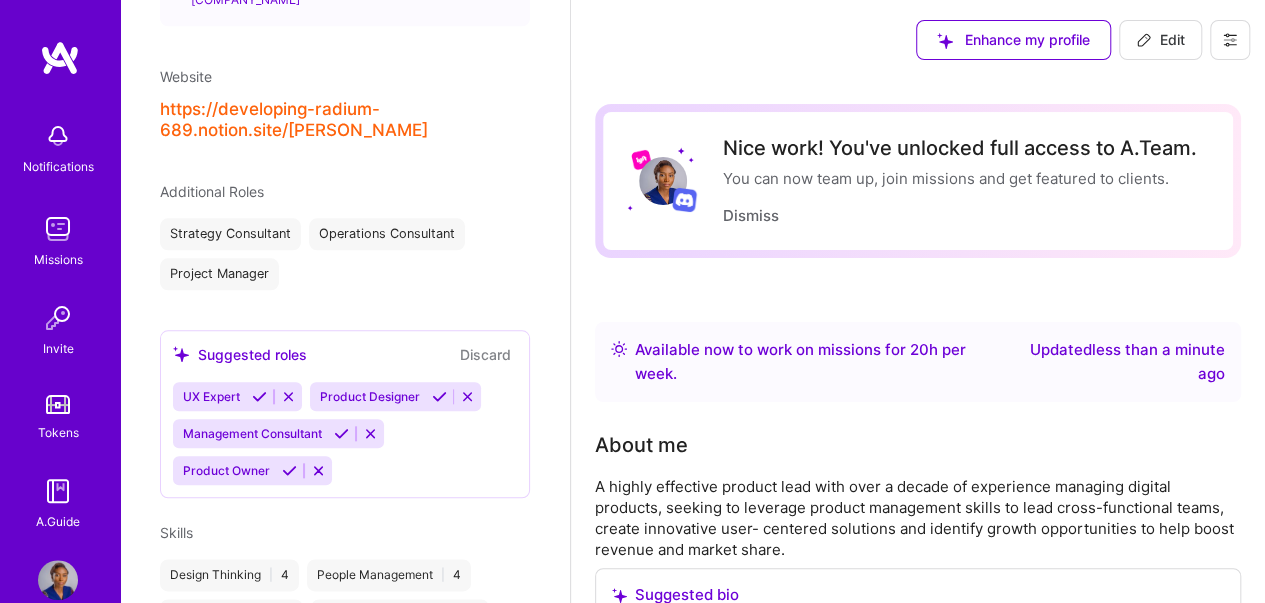 scroll, scrollTop: 629, scrollLeft: 0, axis: vertical 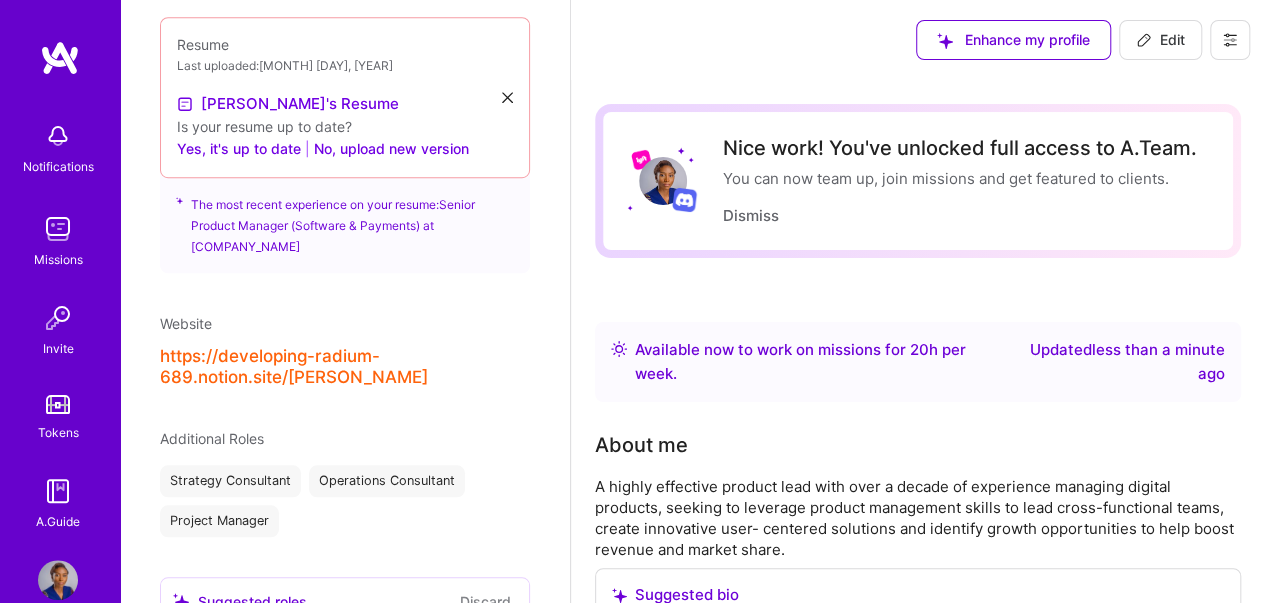 click at bounding box center (58, 229) 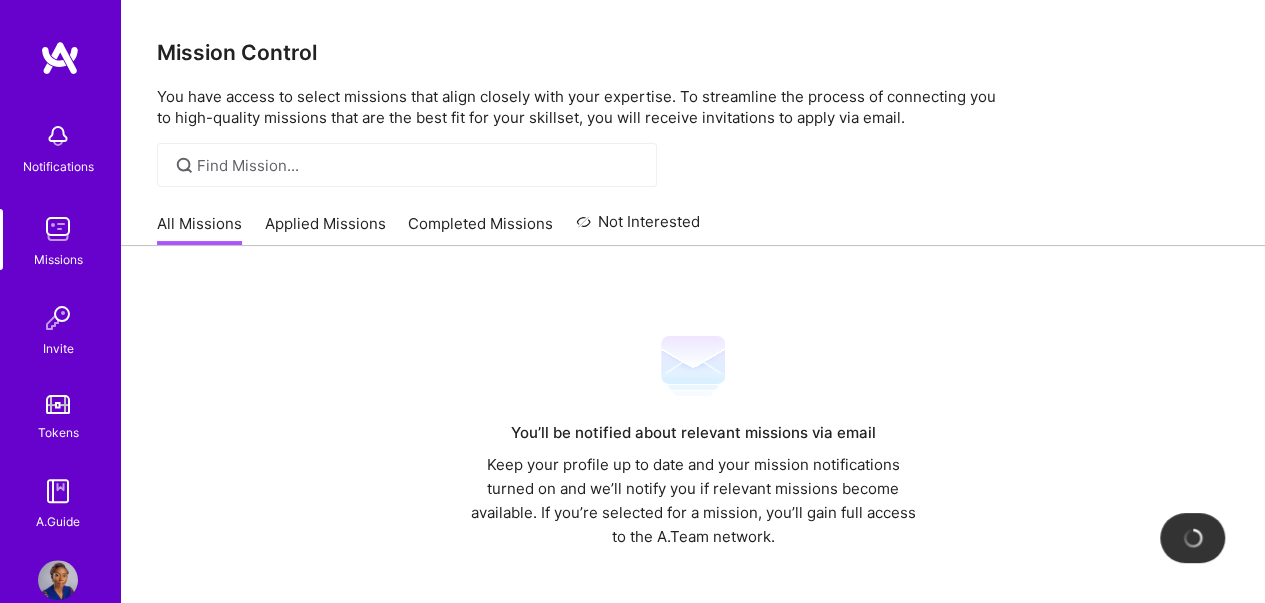 click on "Applied Missions" at bounding box center (325, 229) 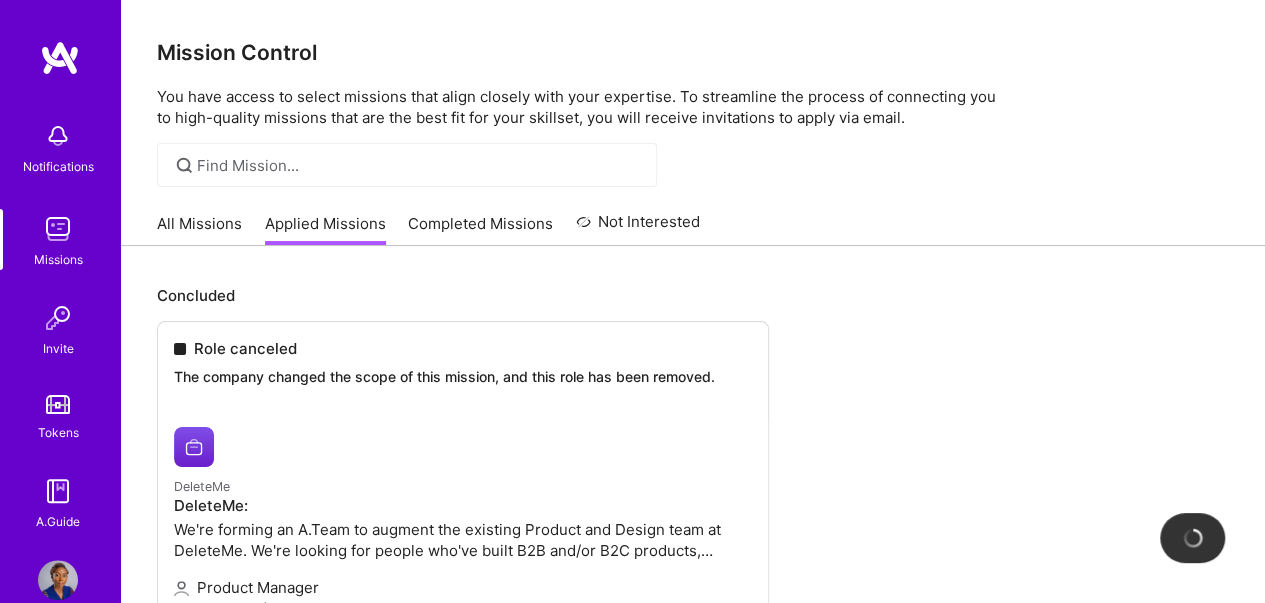 click on "Completed Missions" at bounding box center (480, 229) 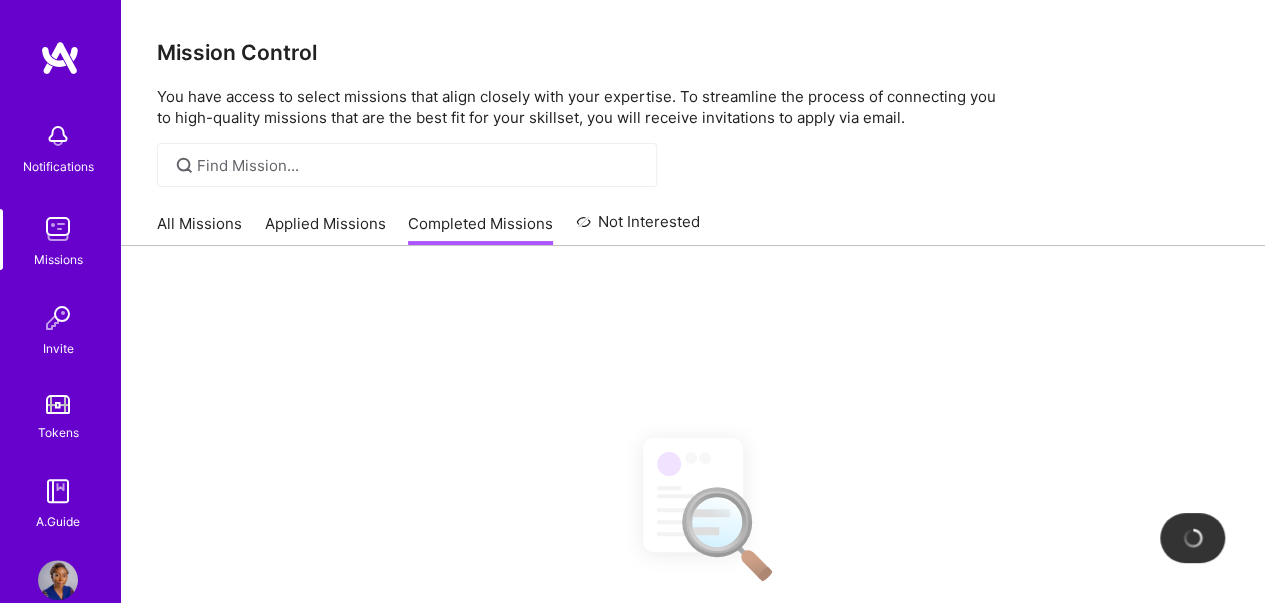 click on "All Missions" at bounding box center (199, 229) 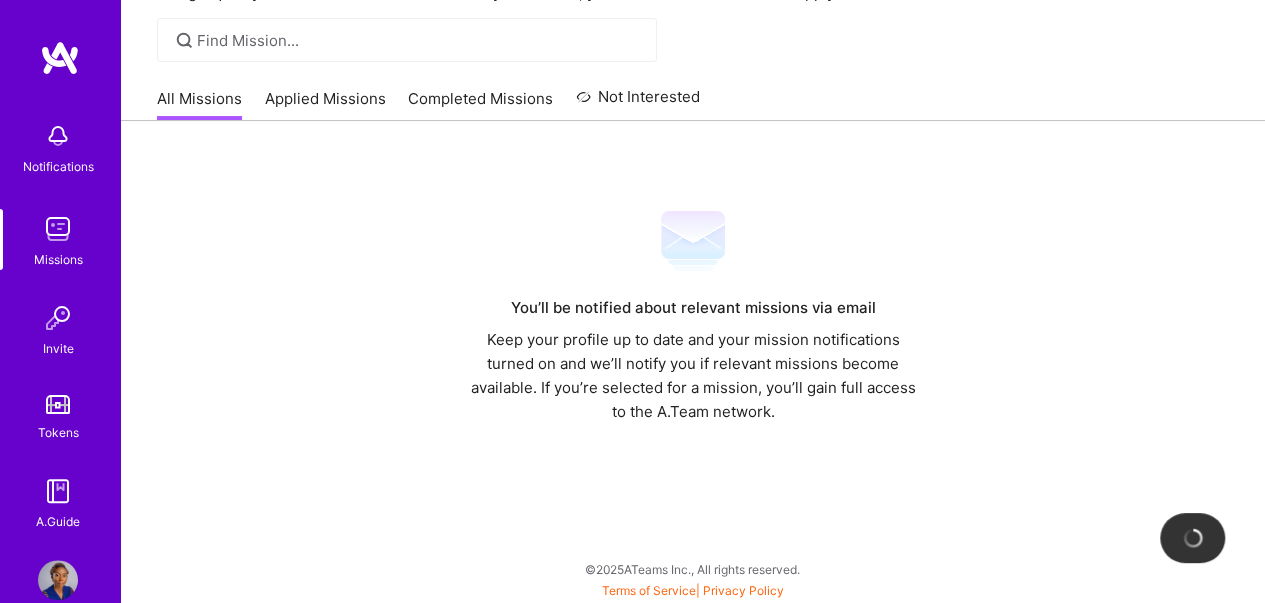 scroll, scrollTop: 0, scrollLeft: 0, axis: both 